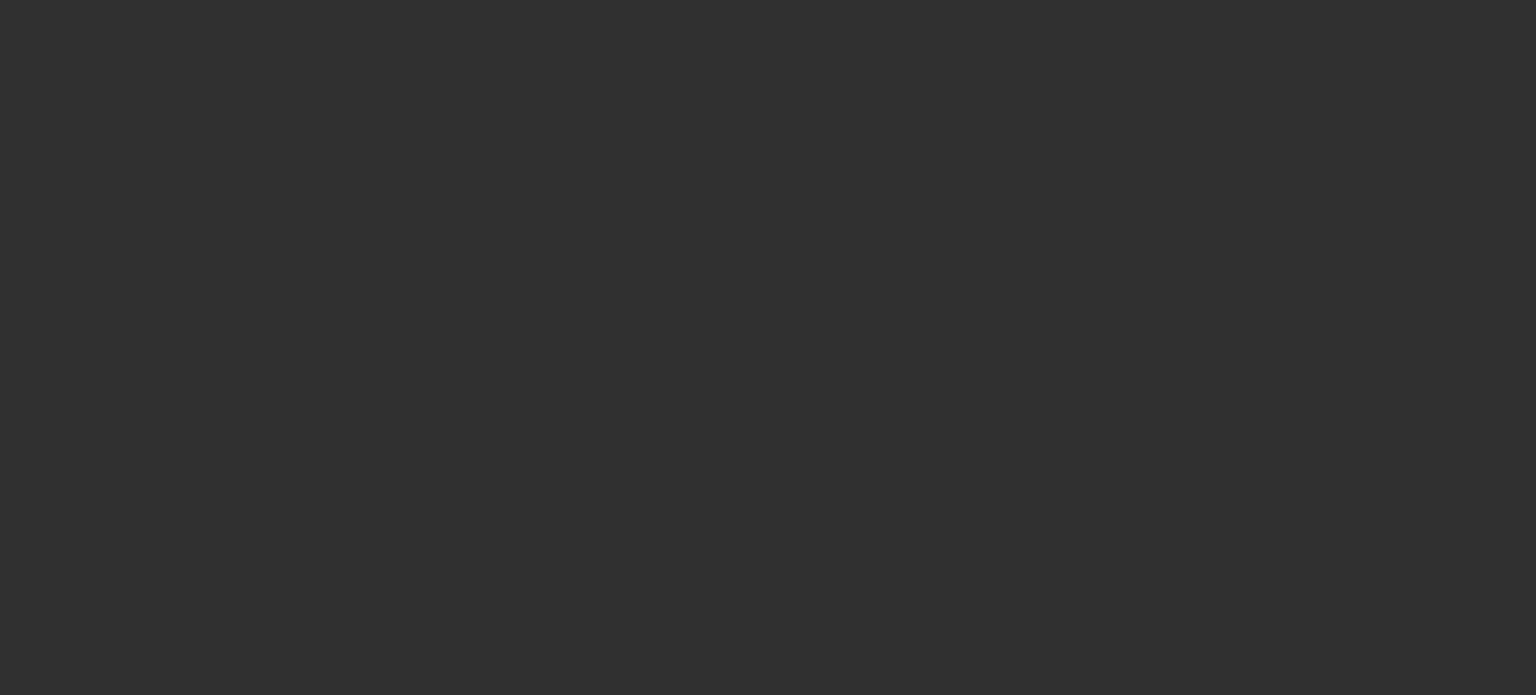 scroll, scrollTop: 0, scrollLeft: 0, axis: both 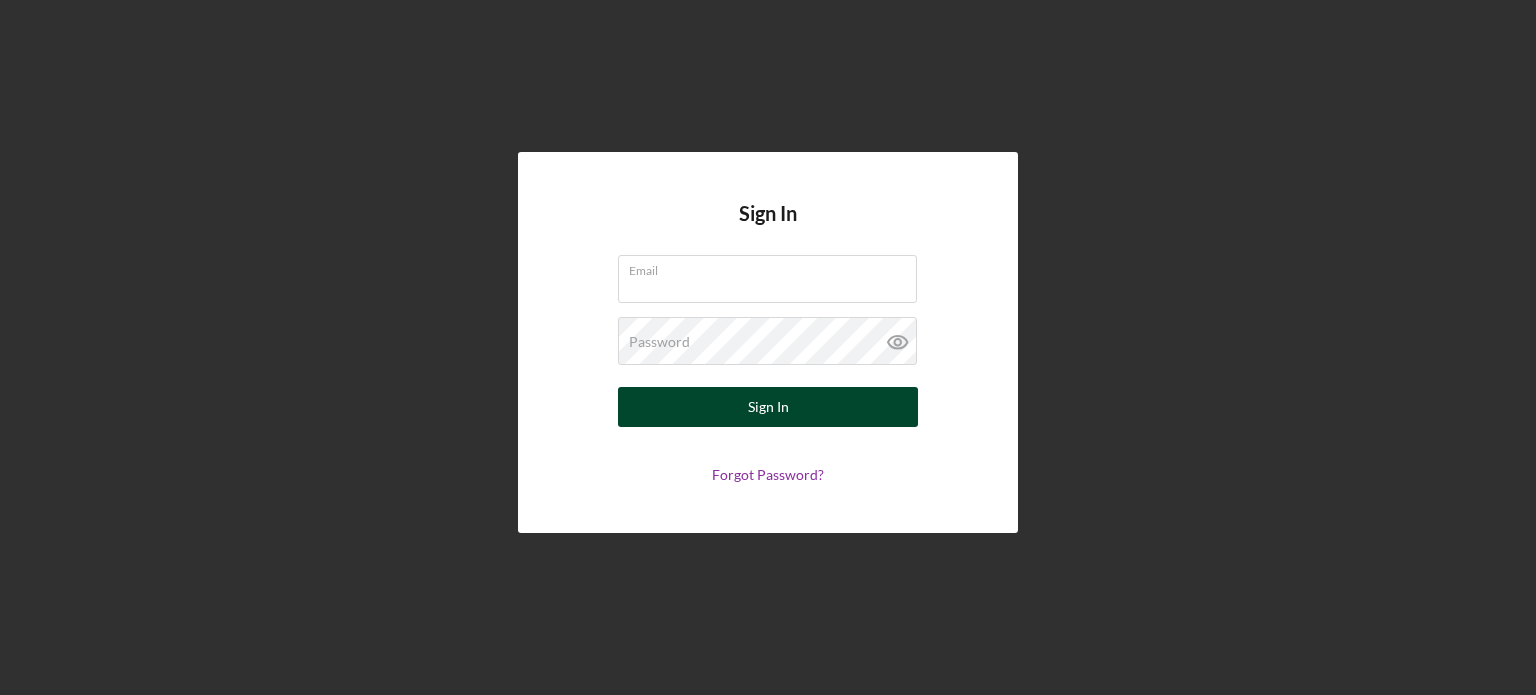 type on "[EMAIL]" 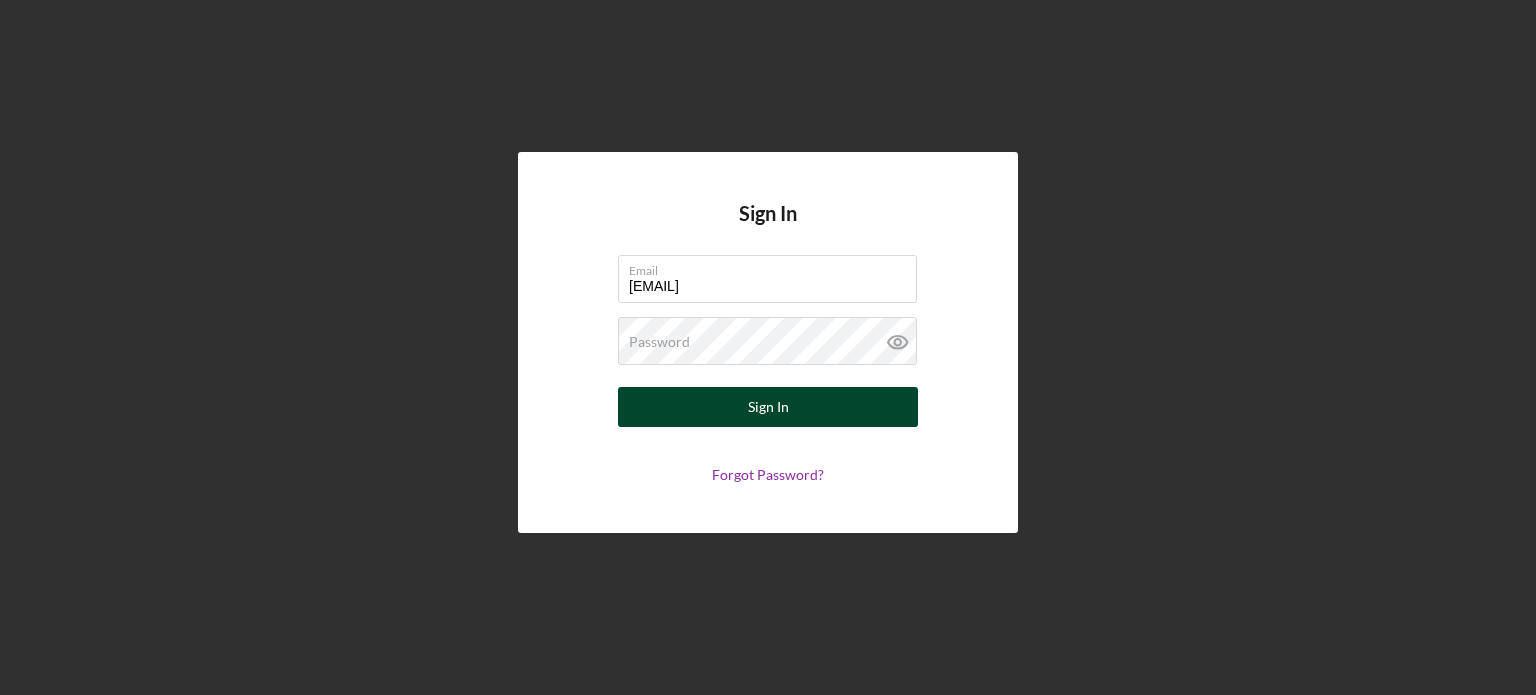 click on "Sign In" at bounding box center [768, 407] 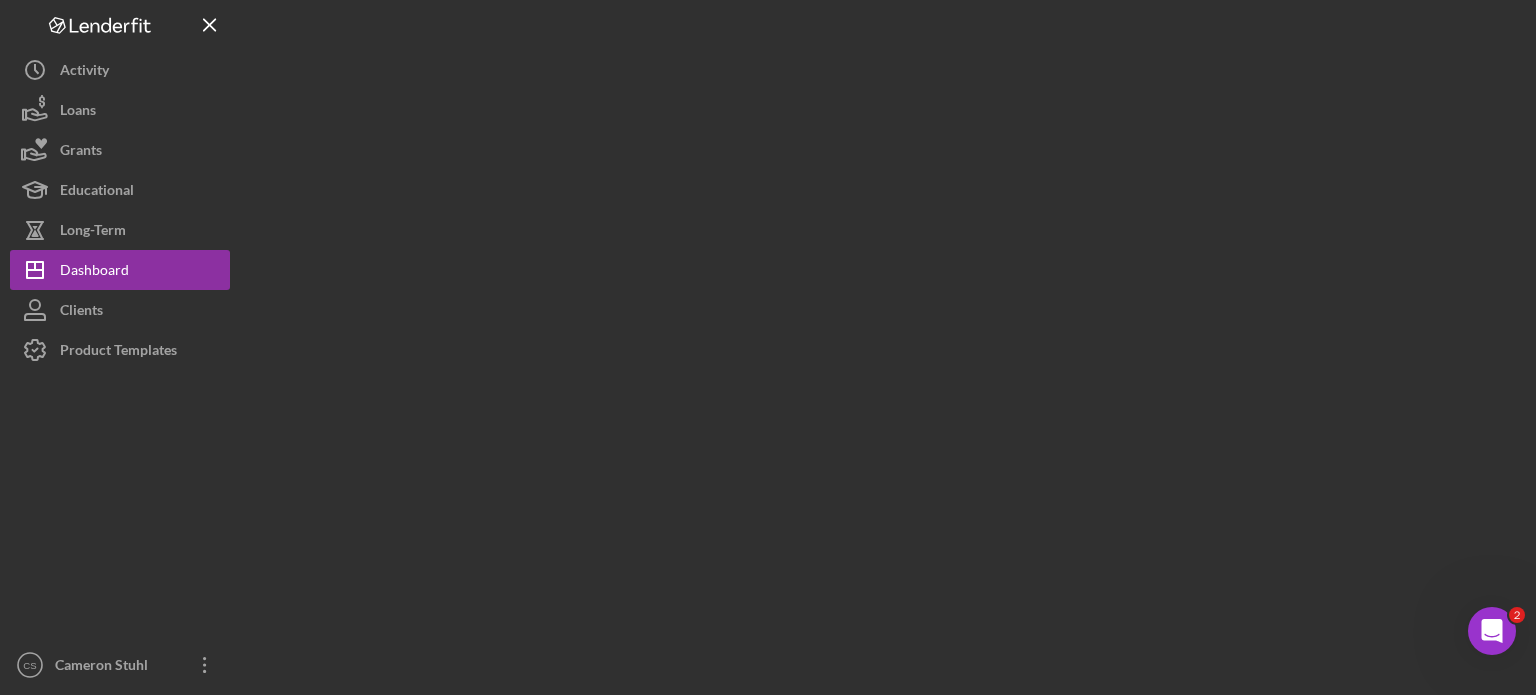 scroll, scrollTop: 0, scrollLeft: 0, axis: both 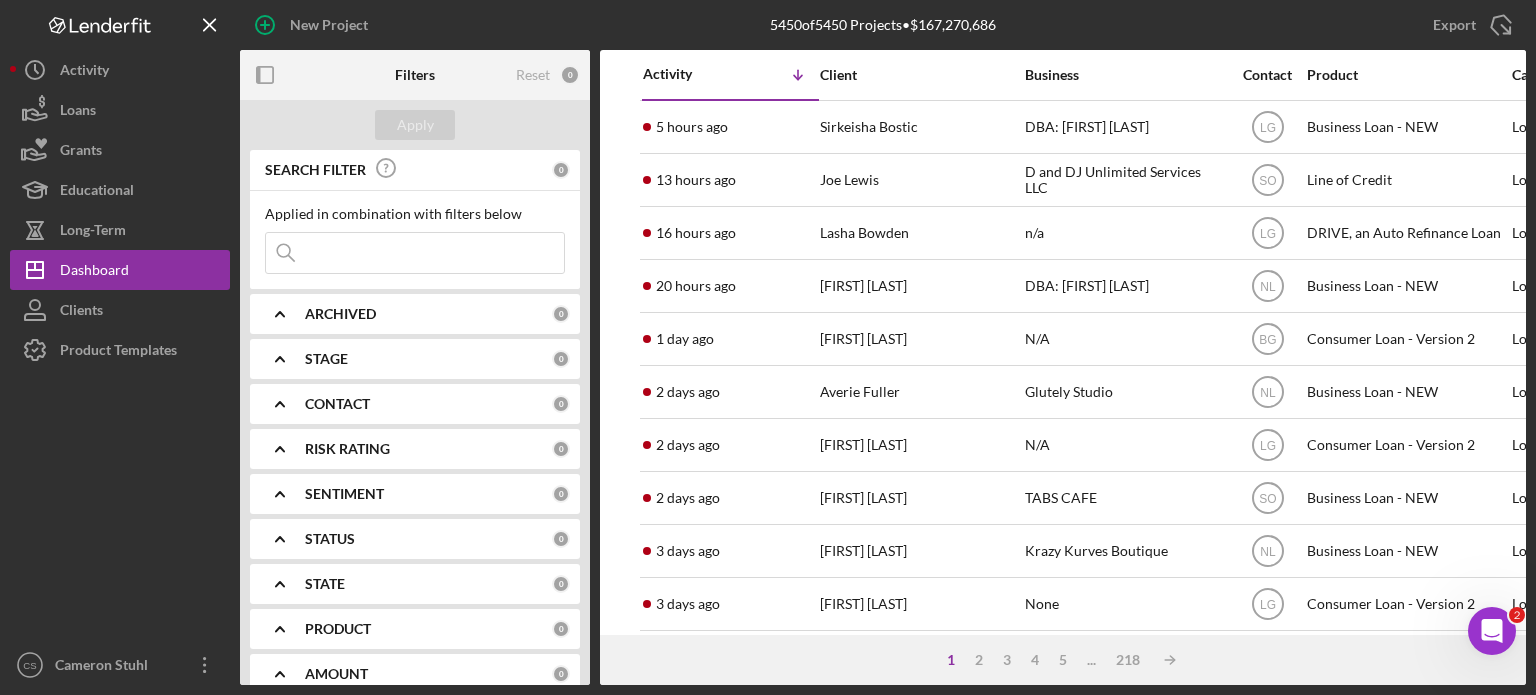 click on "Applied in combination with filters below" at bounding box center (415, 214) 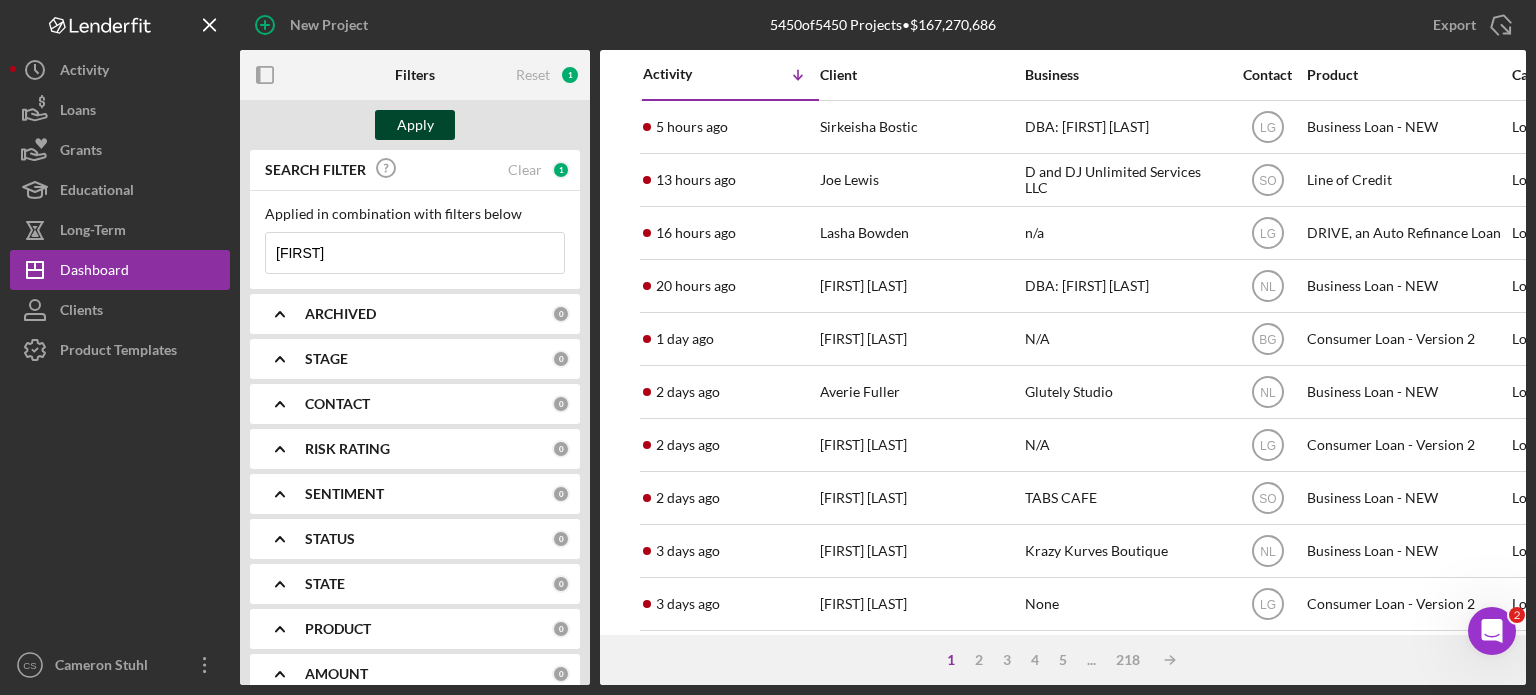 type on "[FIRST]" 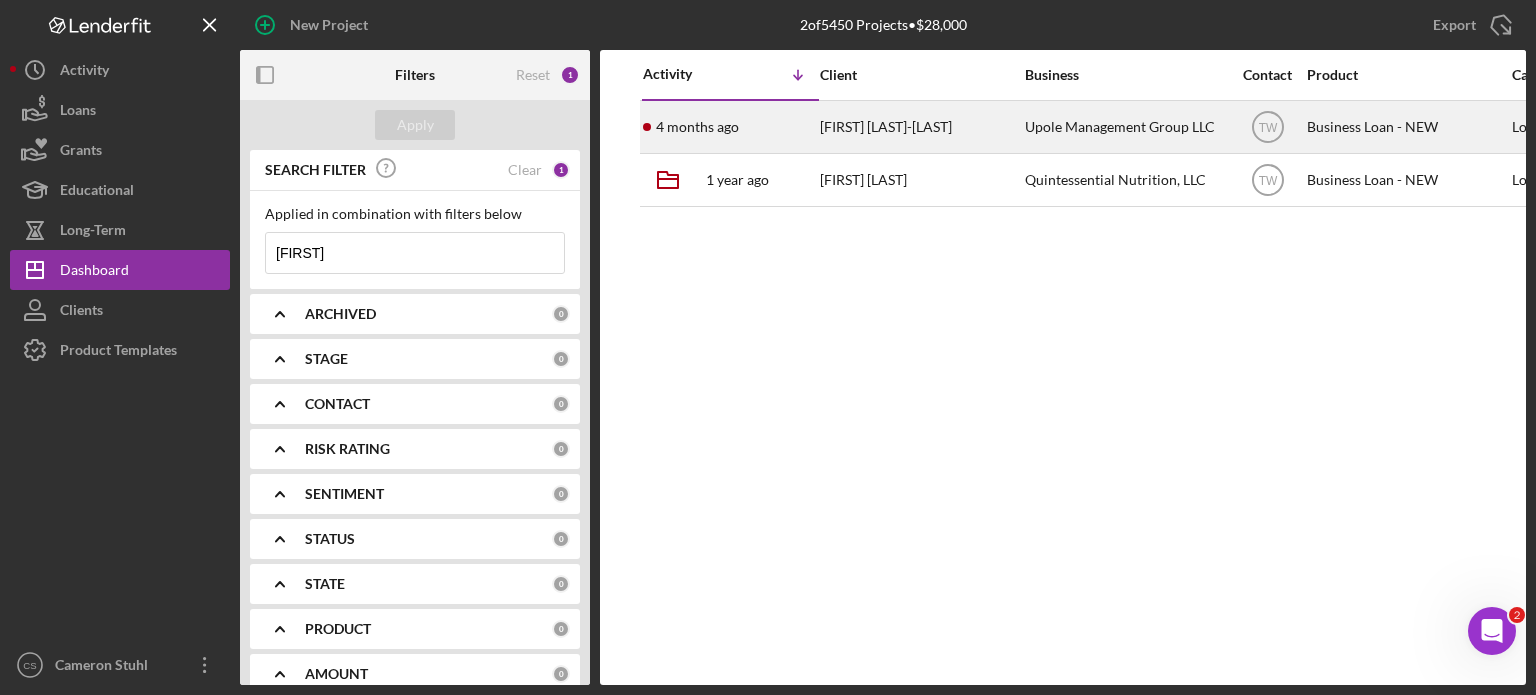 click on "4 months ago" at bounding box center [697, 127] 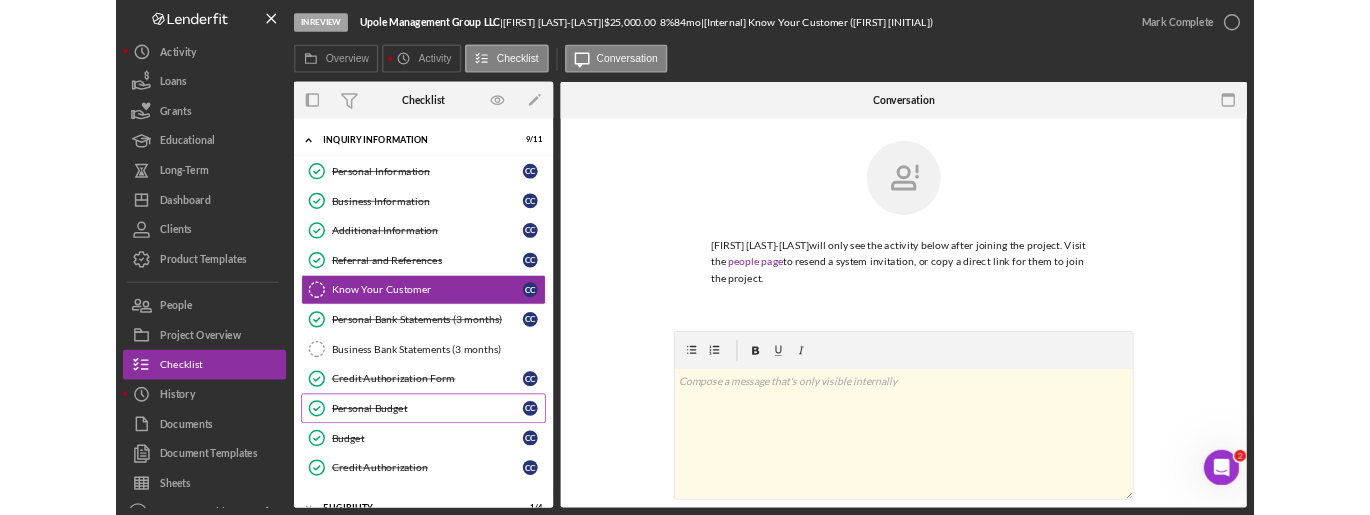 scroll, scrollTop: 100, scrollLeft: 0, axis: vertical 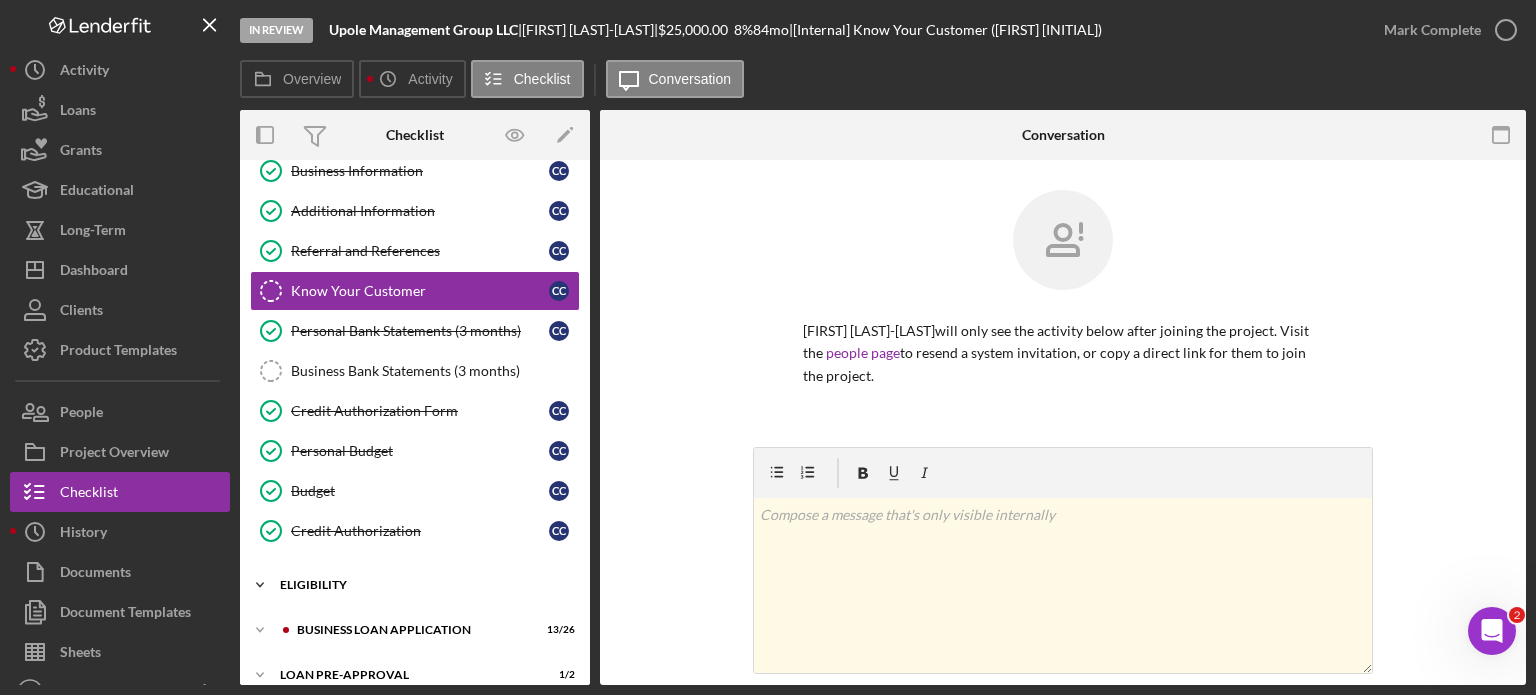 click 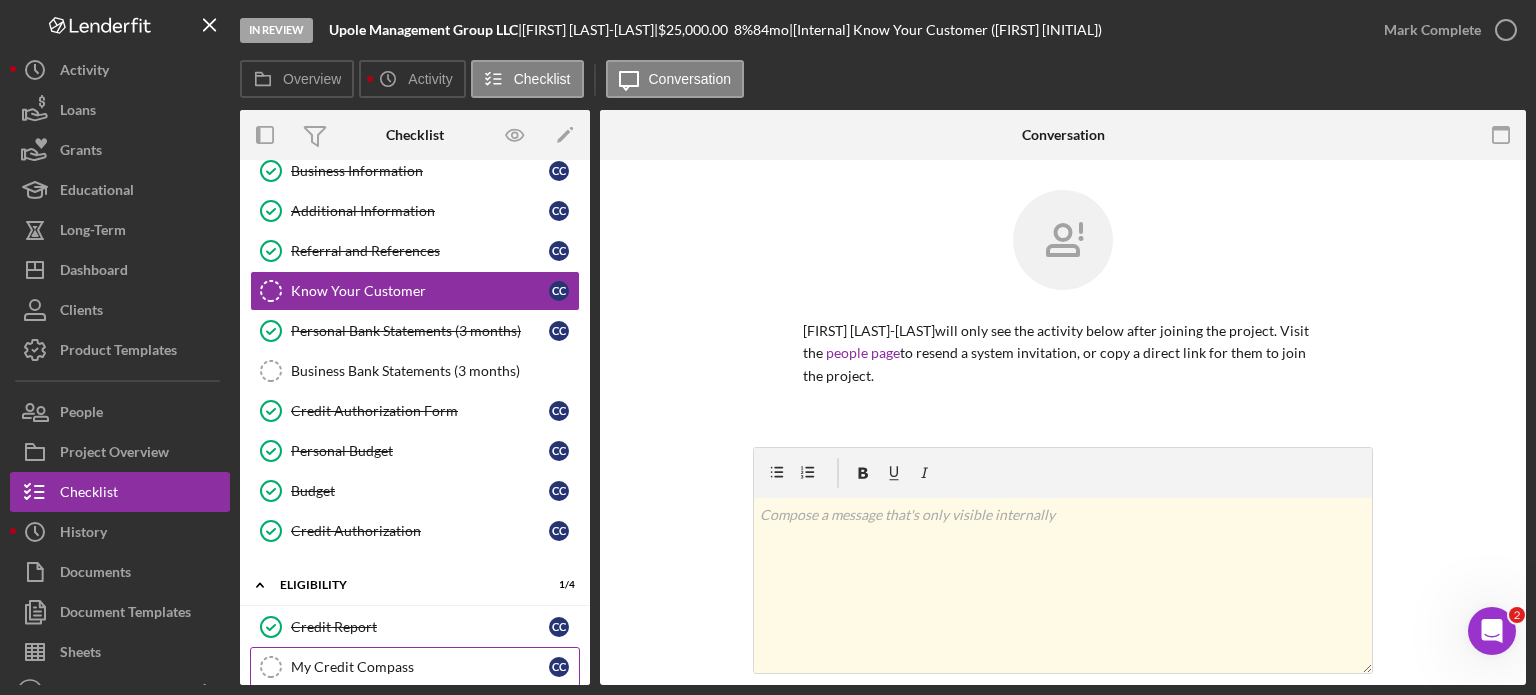 click on "My Credit Compass" at bounding box center (420, 667) 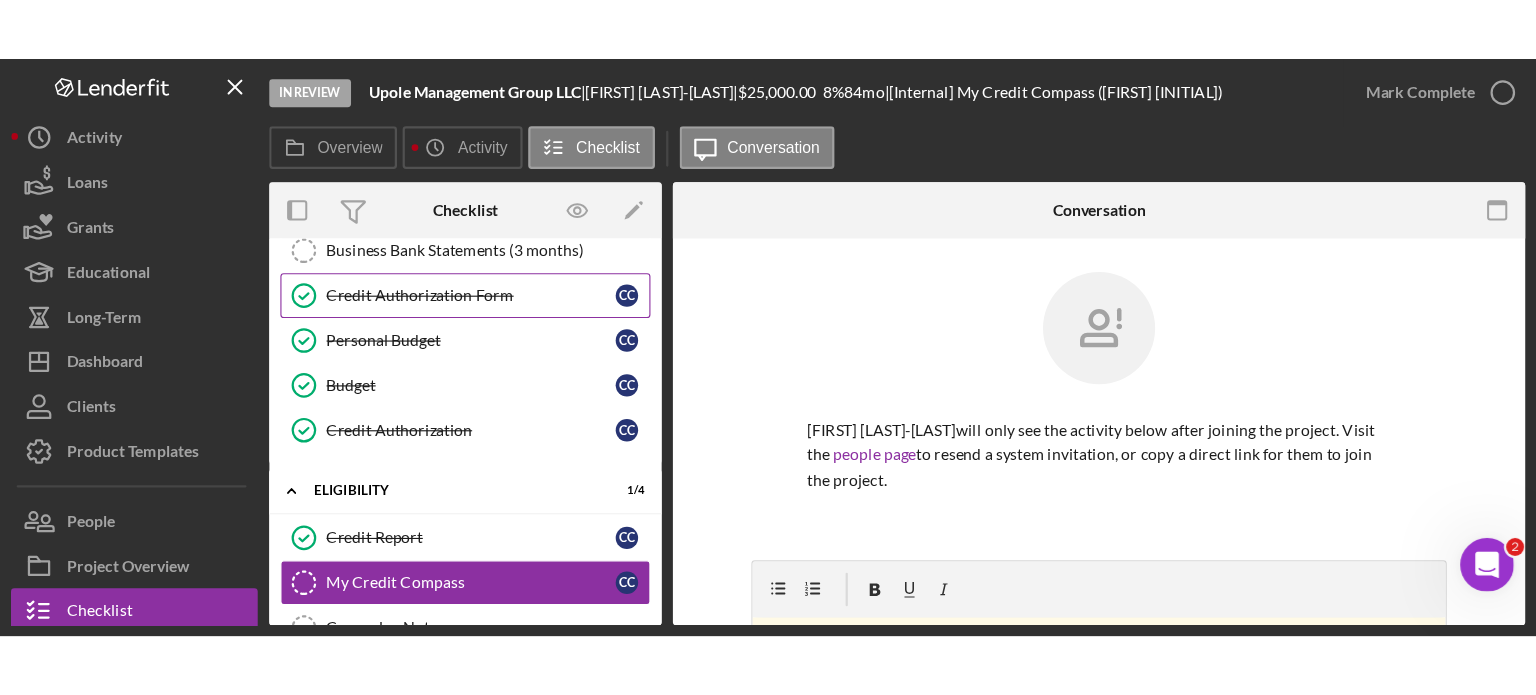 scroll, scrollTop: 400, scrollLeft: 0, axis: vertical 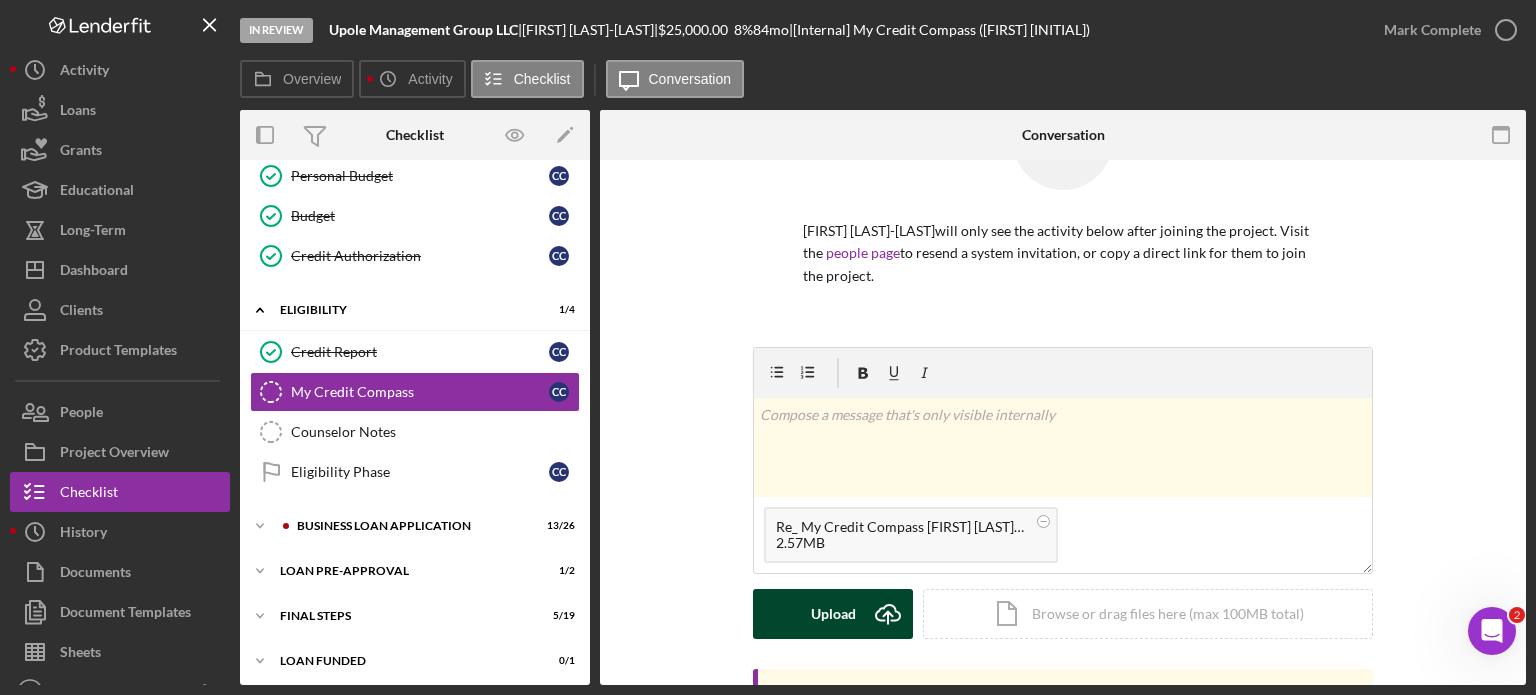 click on "Upload" at bounding box center (833, 614) 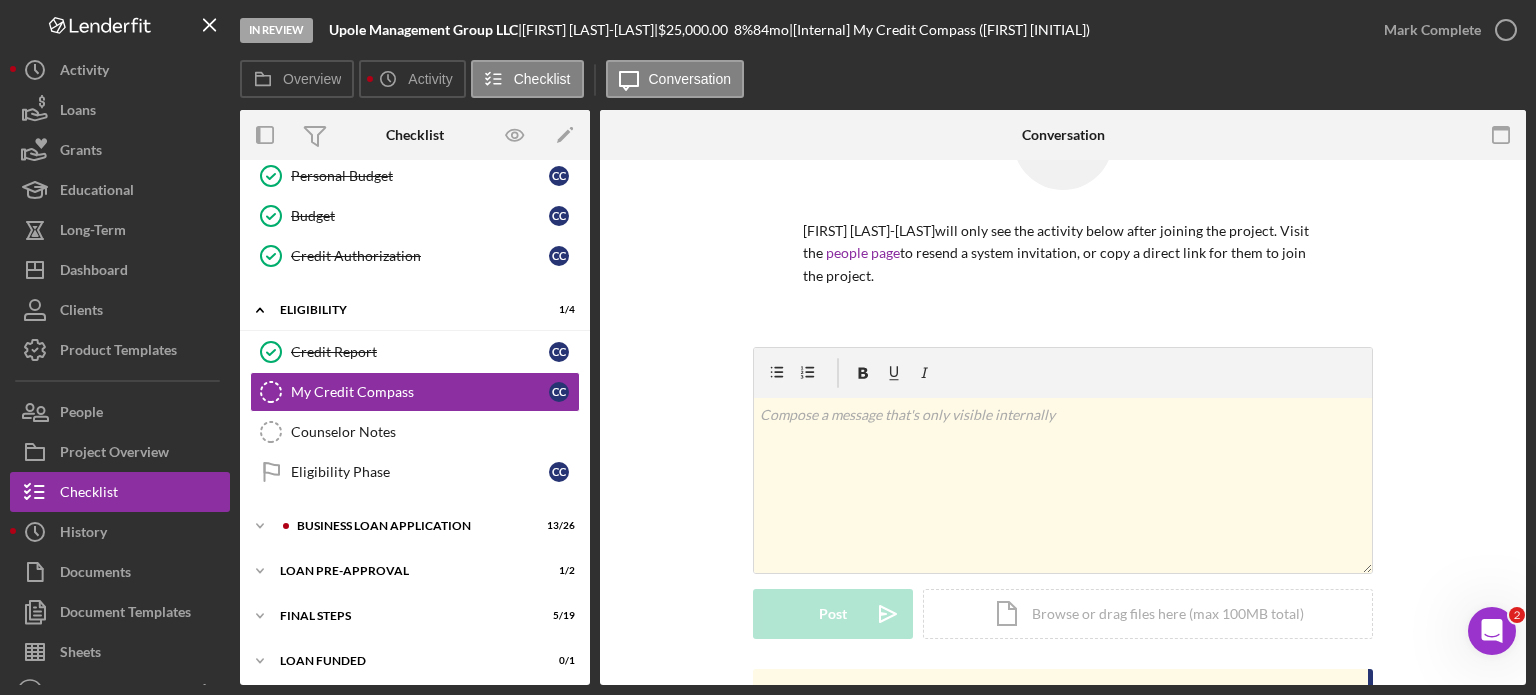 scroll, scrollTop: 200, scrollLeft: 0, axis: vertical 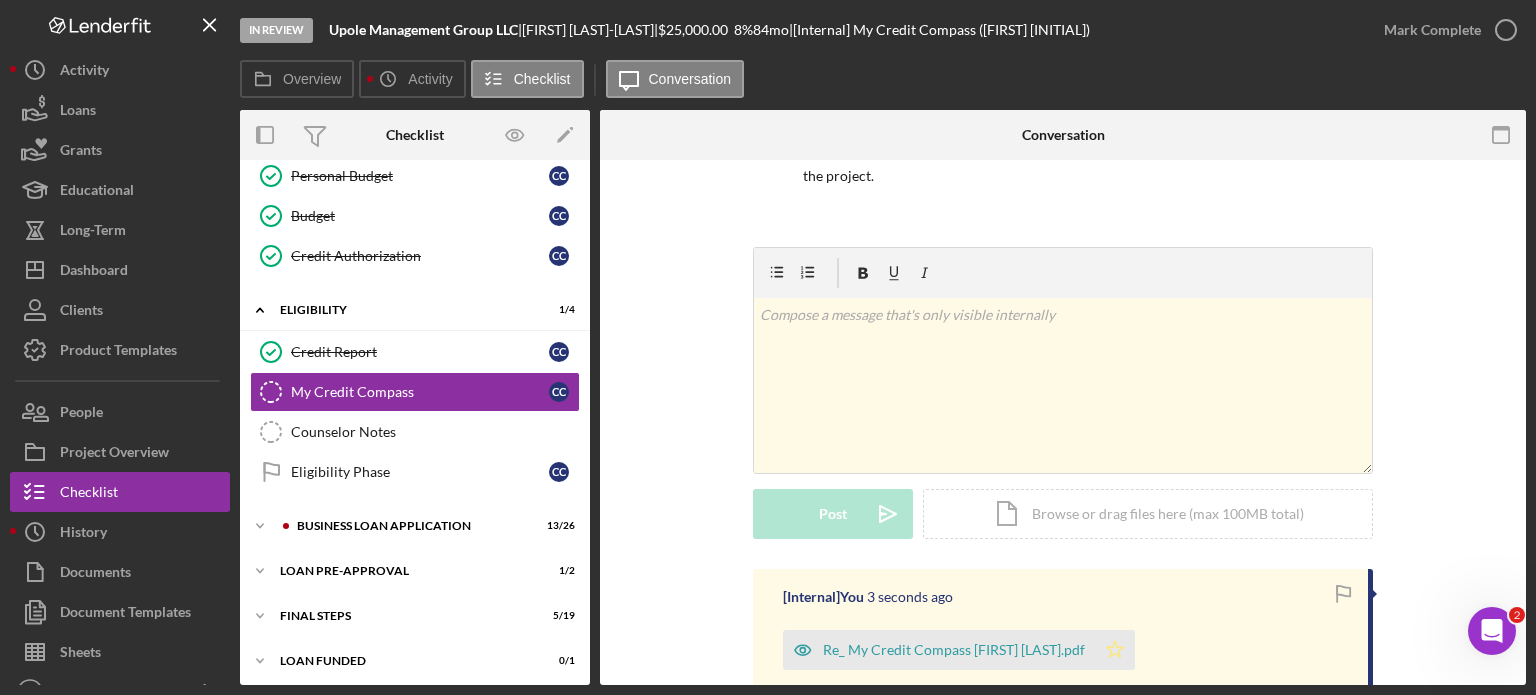 click on "Icon/Star" 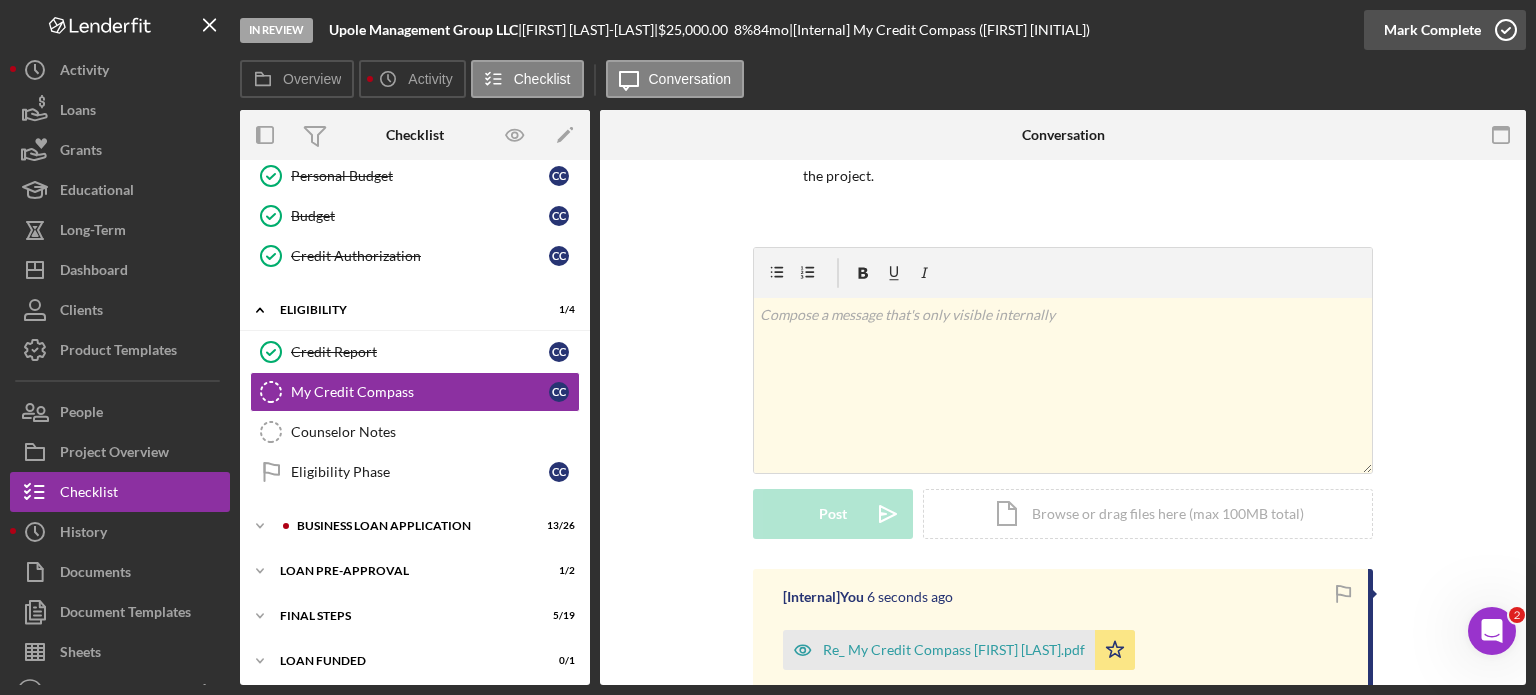 click 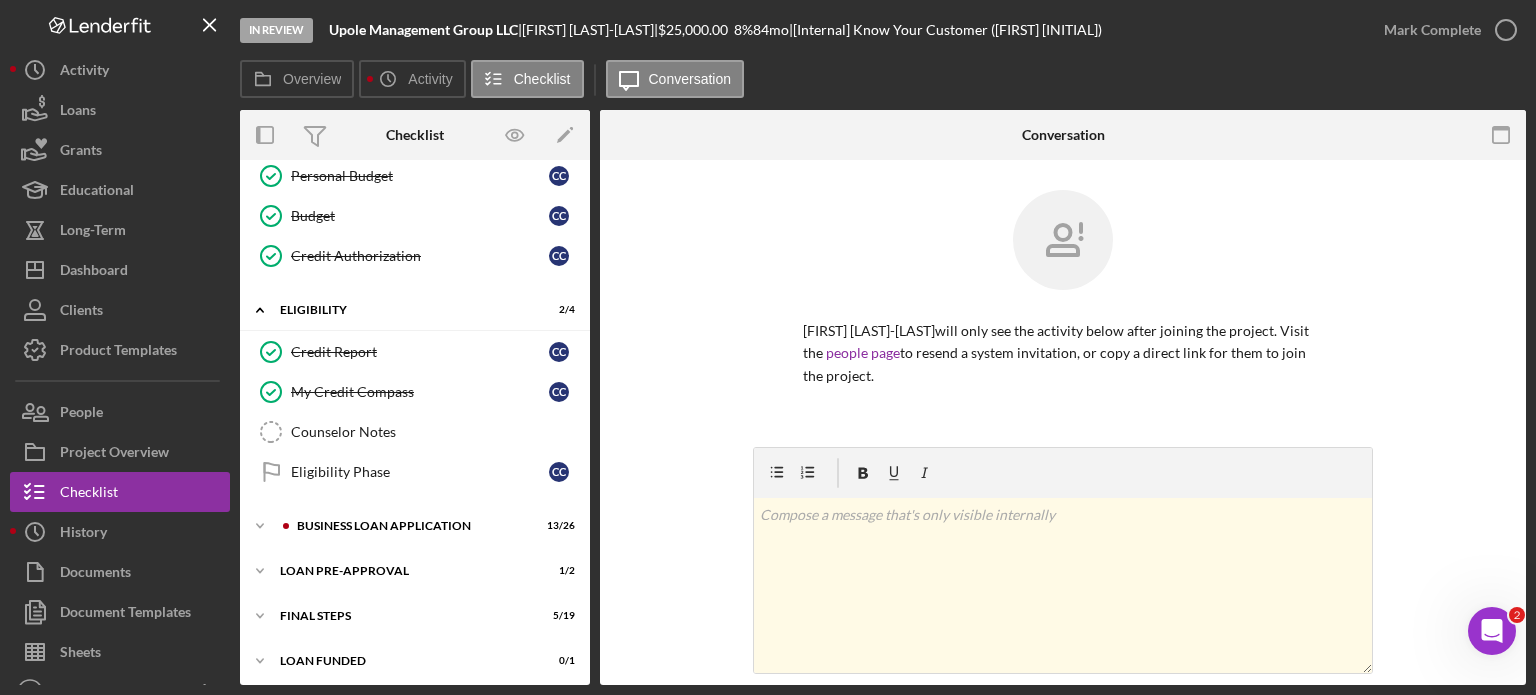 scroll, scrollTop: 0, scrollLeft: 0, axis: both 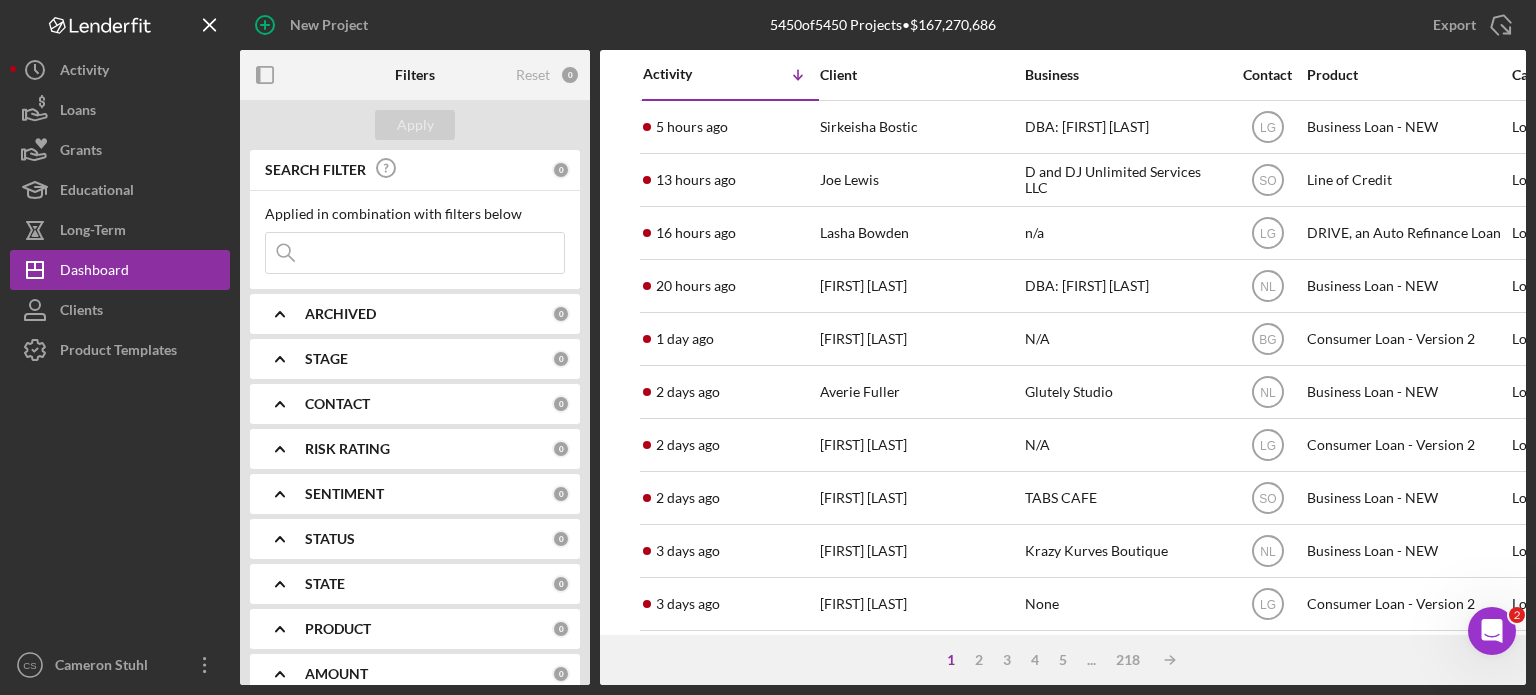 click at bounding box center (415, 253) 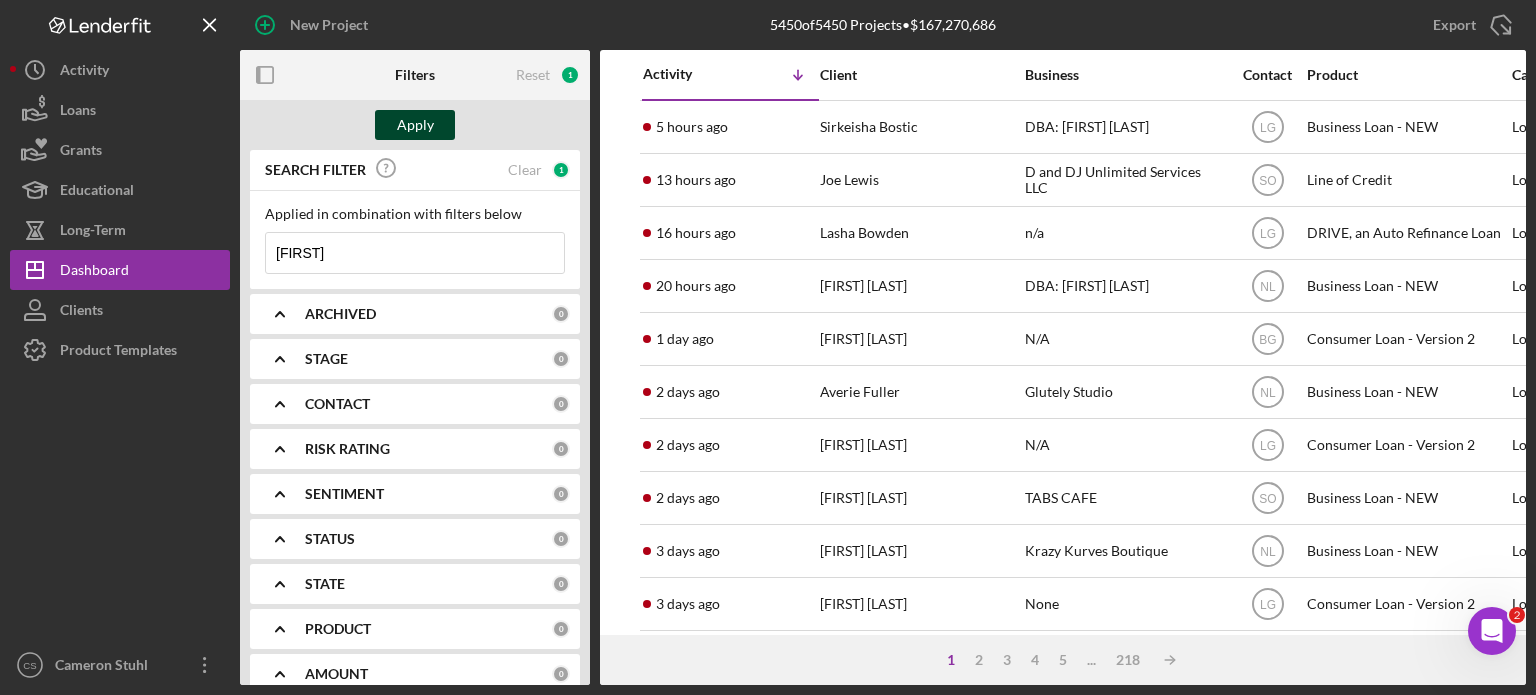 click on "Apply" at bounding box center [415, 125] 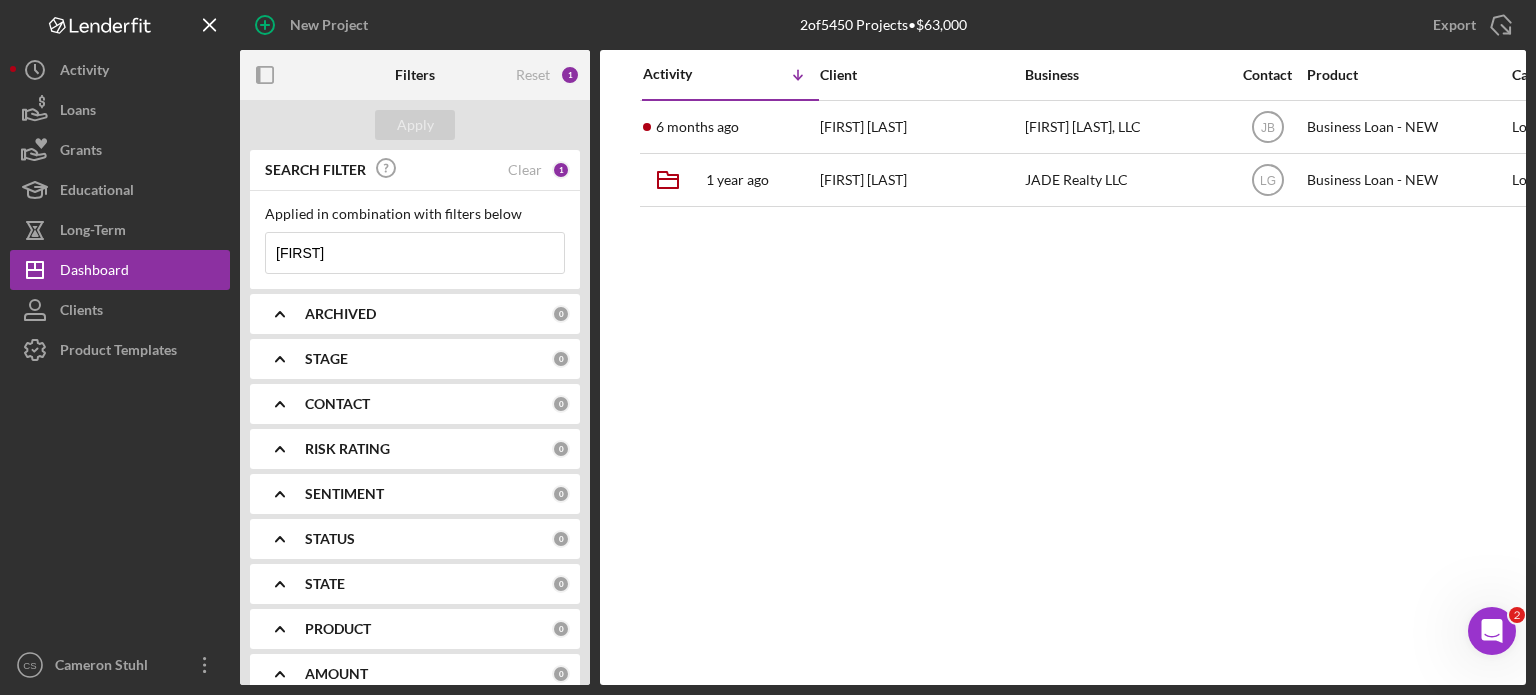 drag, startPoint x: 338, startPoint y: 259, endPoint x: 231, endPoint y: 233, distance: 110.11358 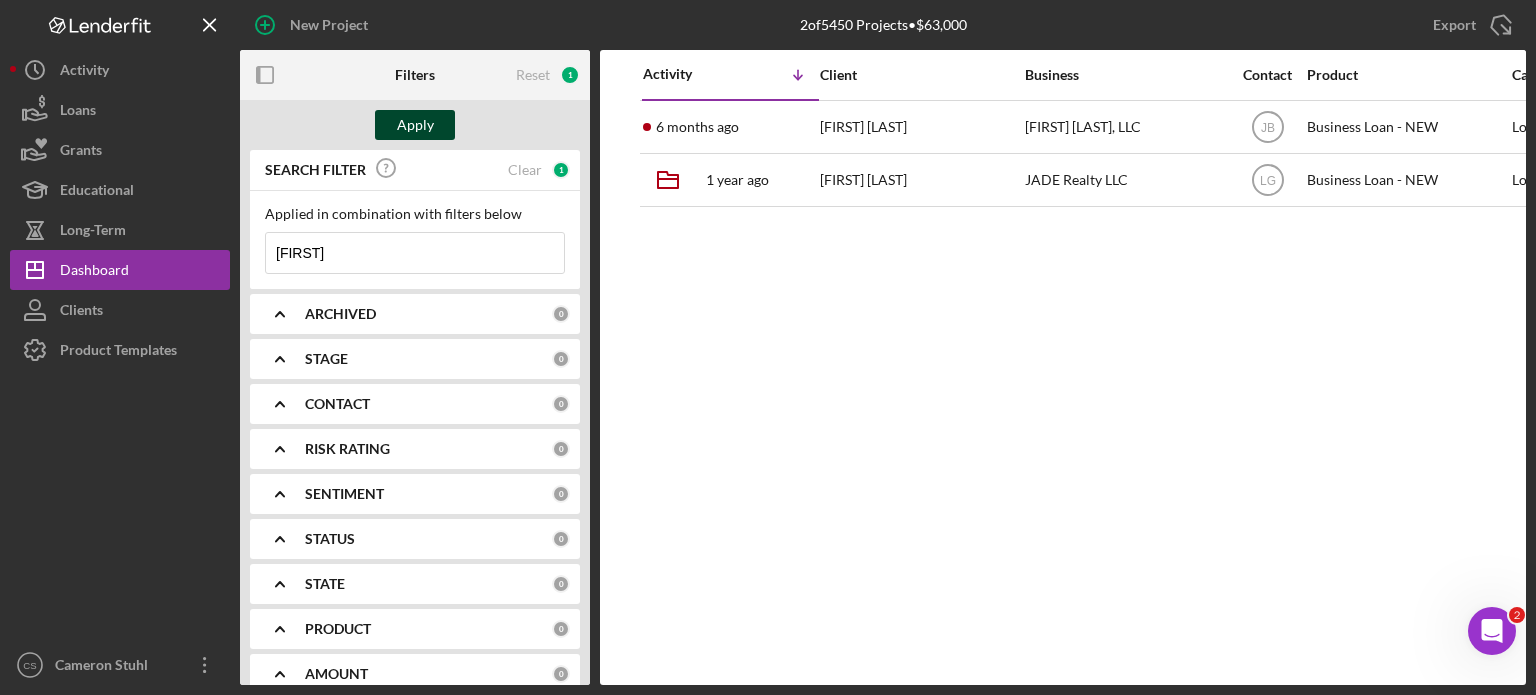 type on "[FIRST]" 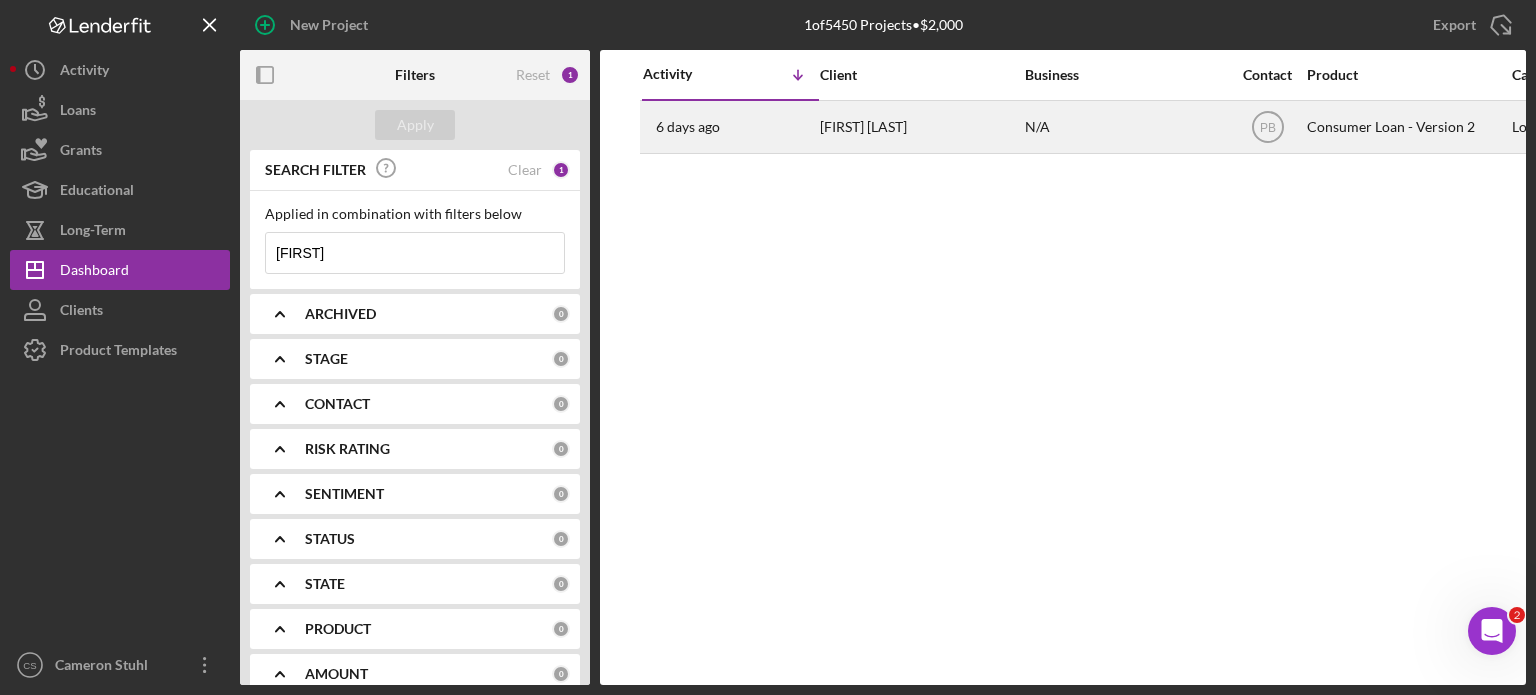 click on "6 days ago" at bounding box center [688, 127] 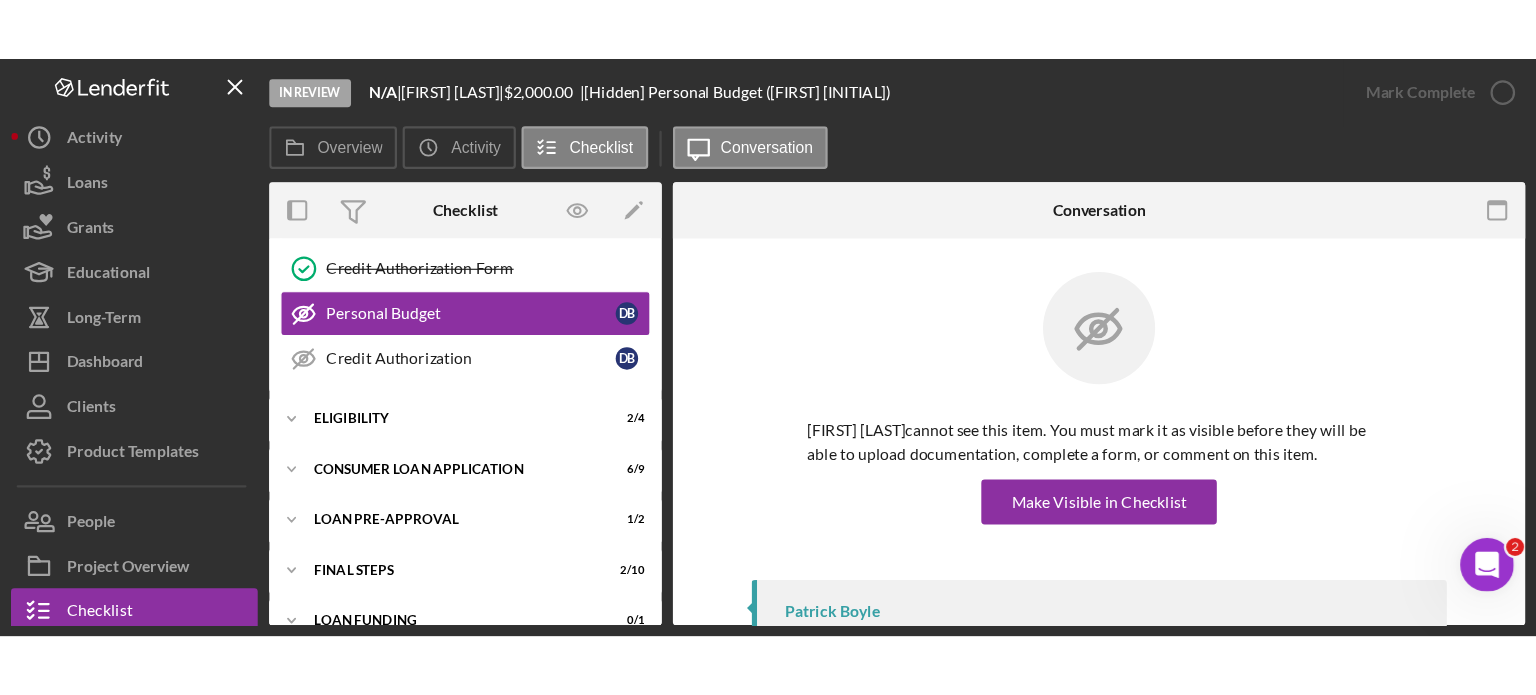 scroll, scrollTop: 267, scrollLeft: 0, axis: vertical 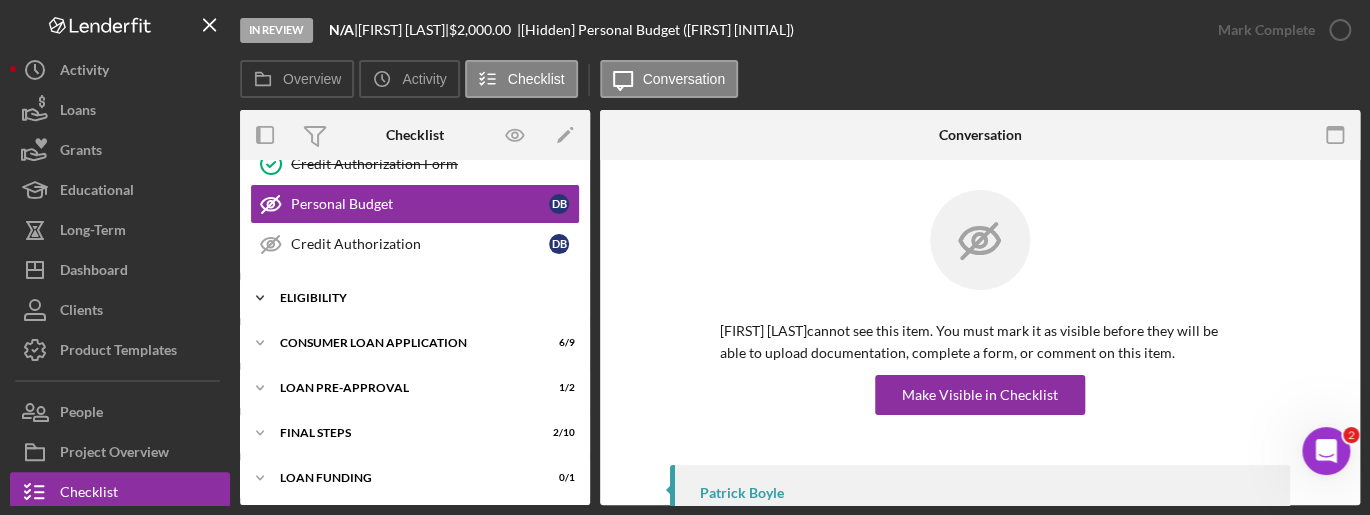 click on "Icon/Expander" 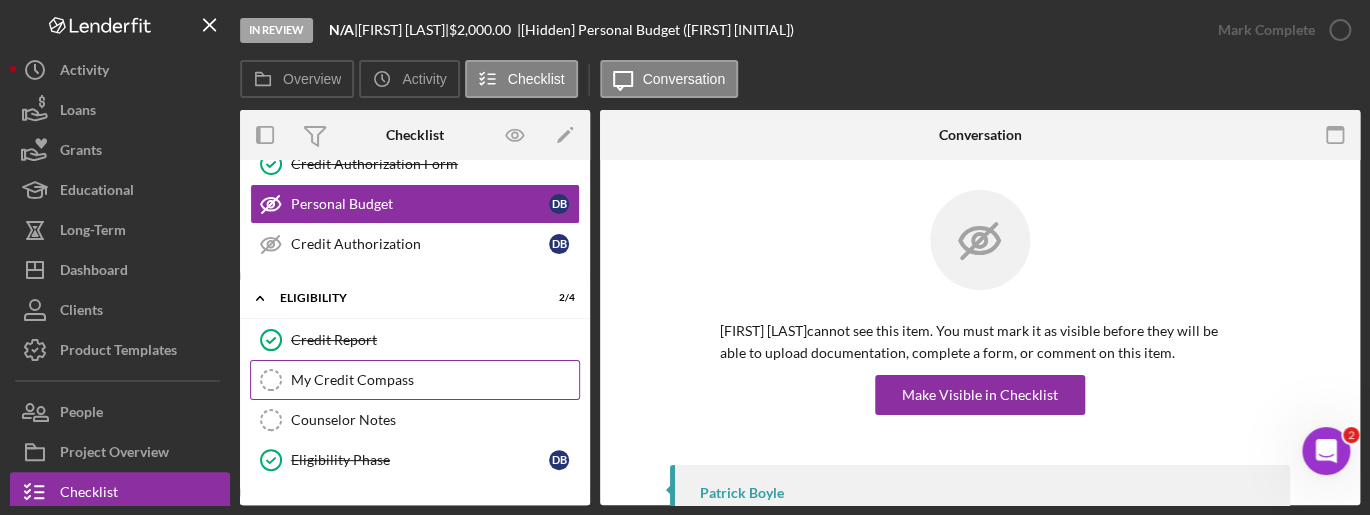 click on "My Credit Compass" at bounding box center (435, 380) 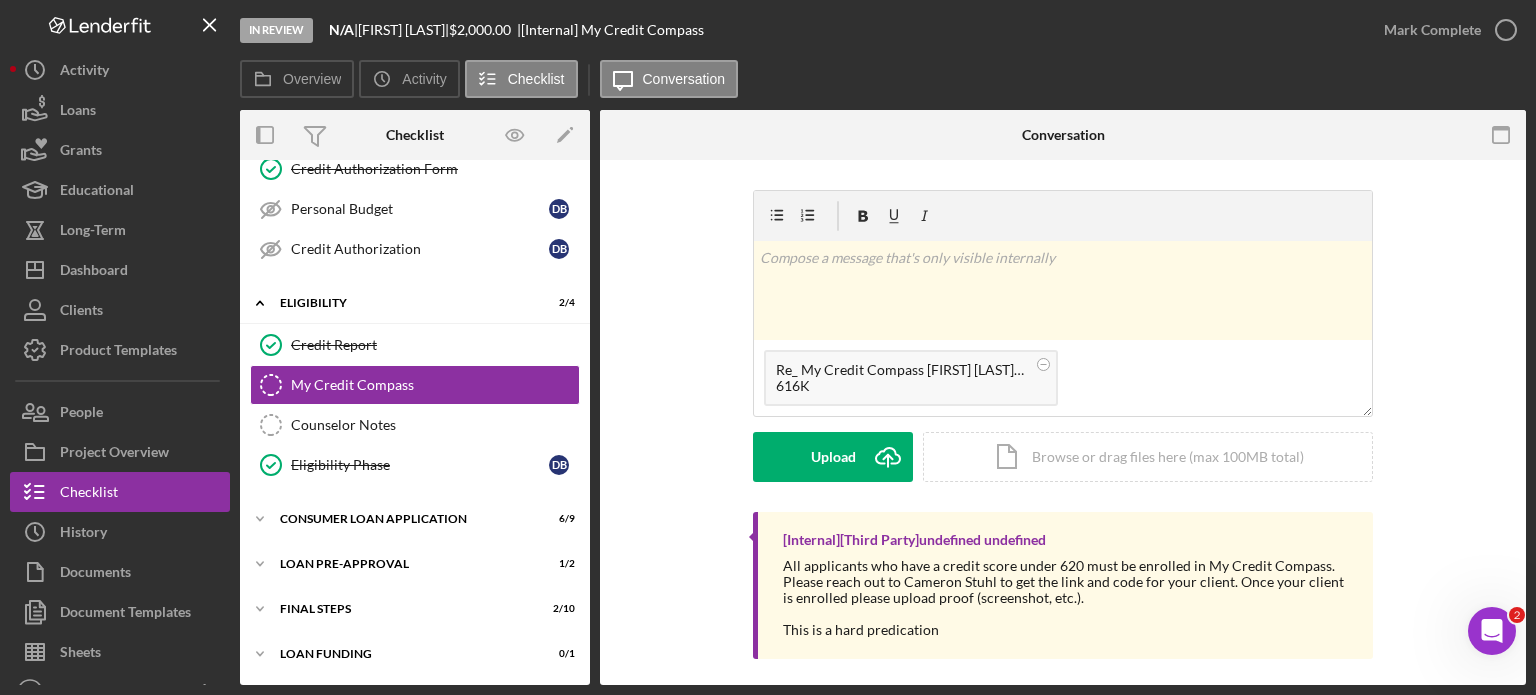 scroll, scrollTop: 256, scrollLeft: 0, axis: vertical 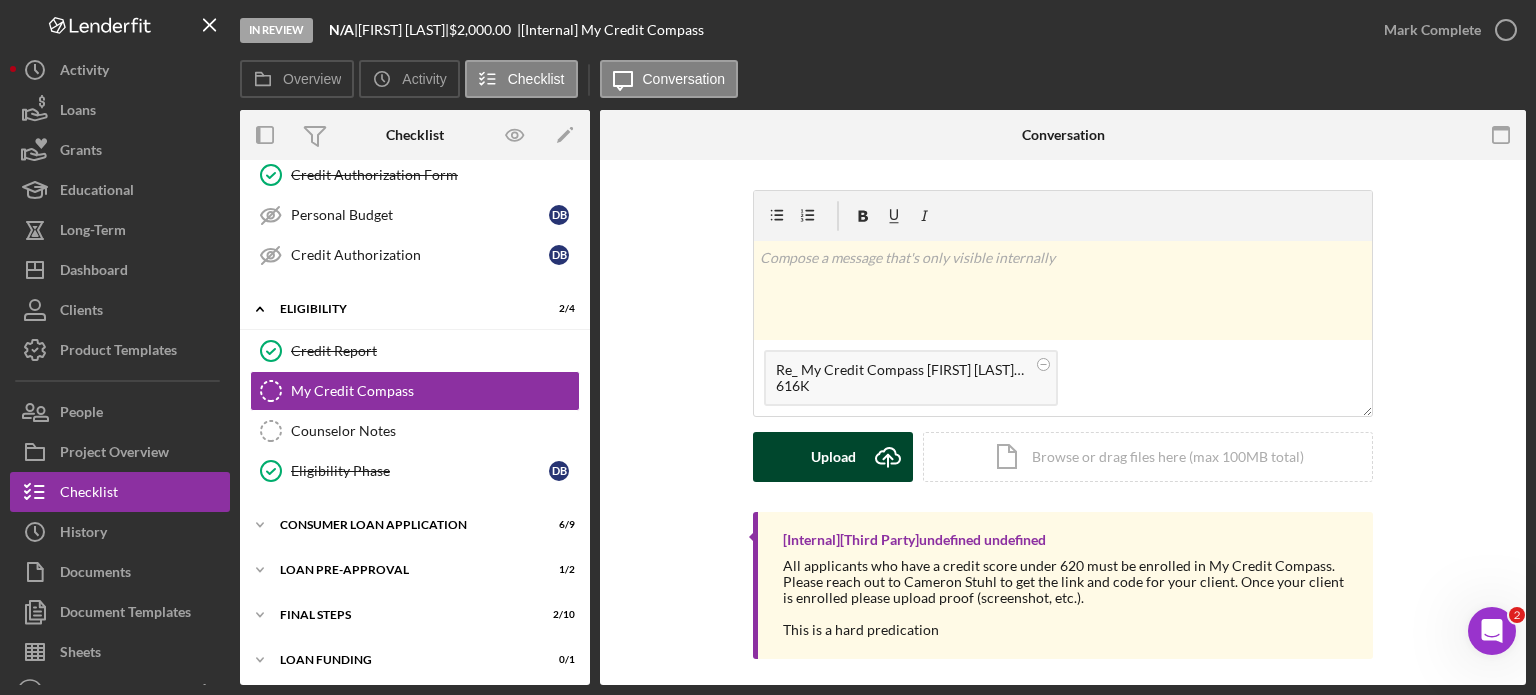 click on "Upload" at bounding box center (833, 457) 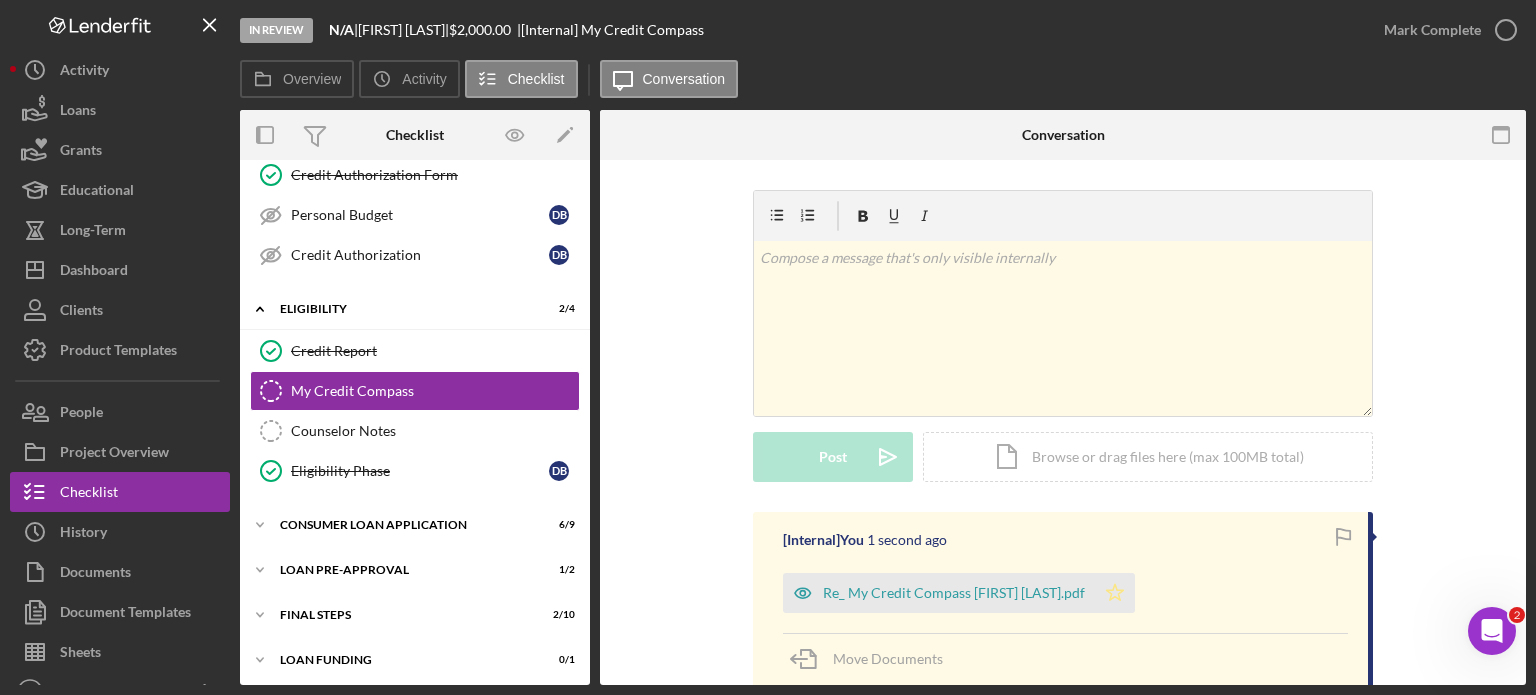 click on "Icon/Star" 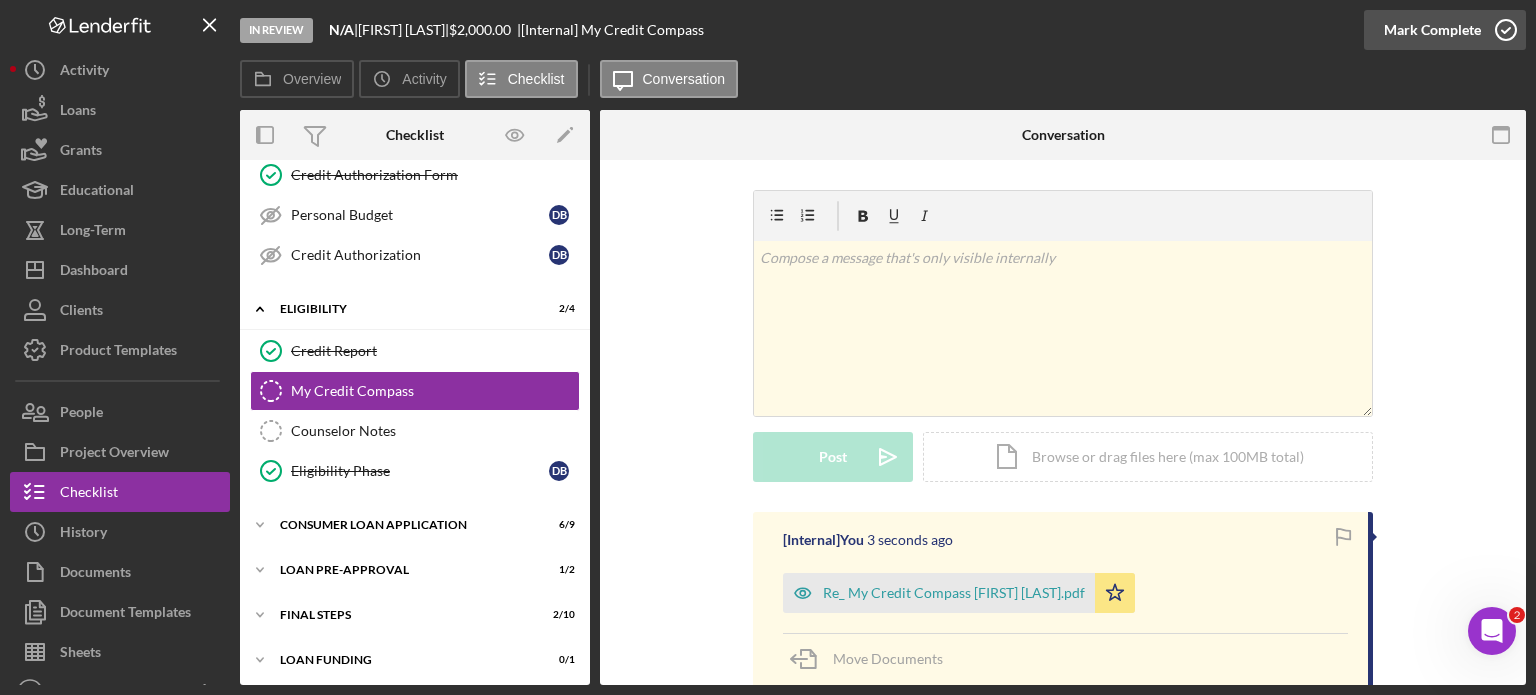click 